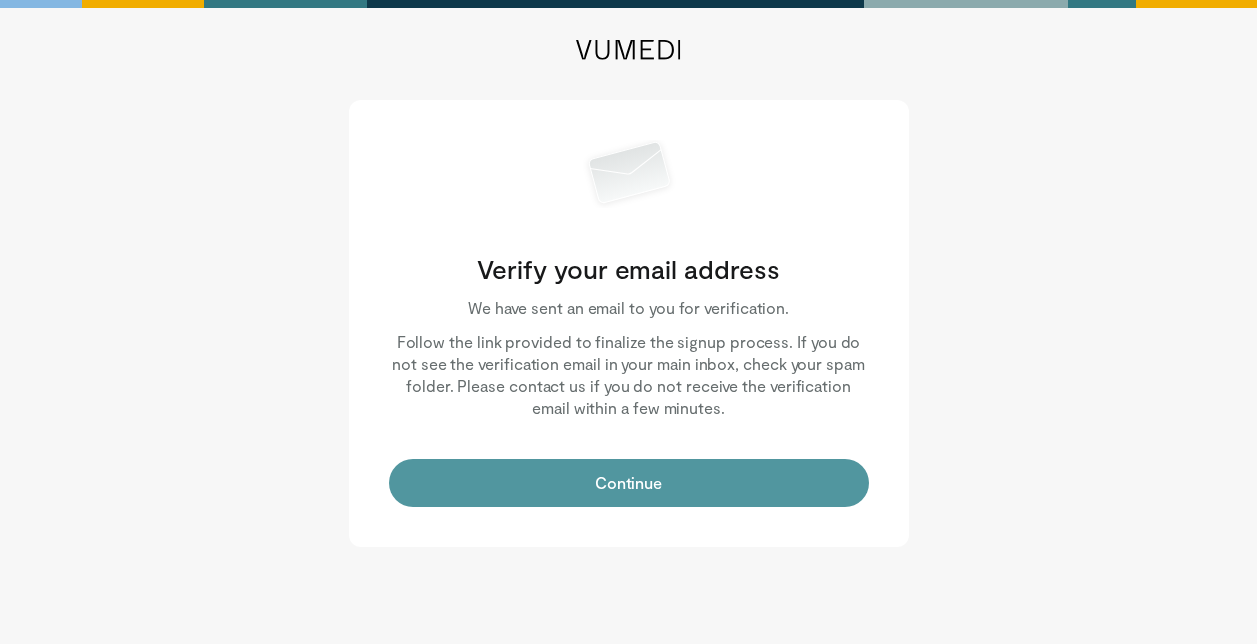 scroll, scrollTop: 0, scrollLeft: 0, axis: both 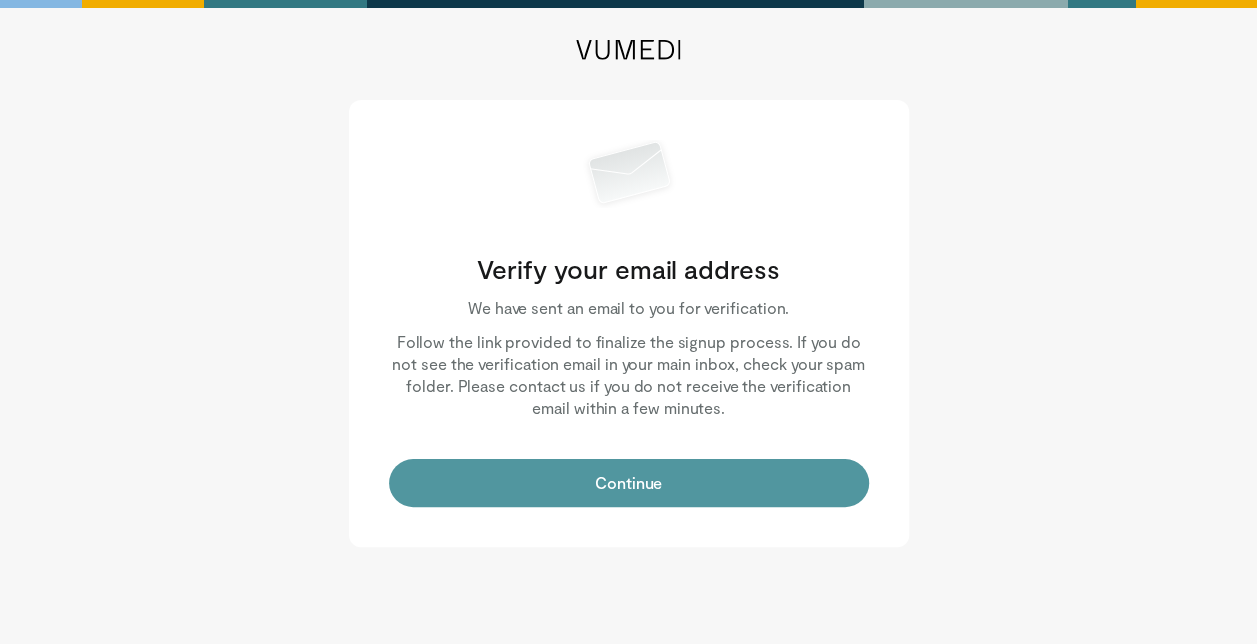click on "Continue" at bounding box center (629, 483) 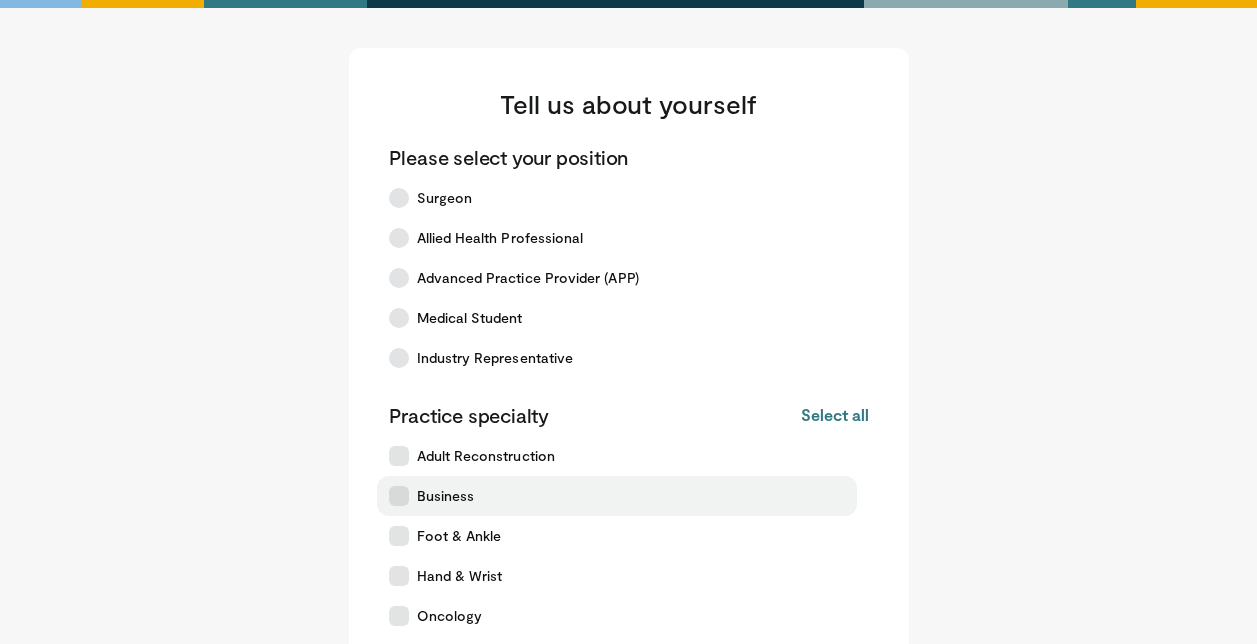 scroll, scrollTop: 0, scrollLeft: 0, axis: both 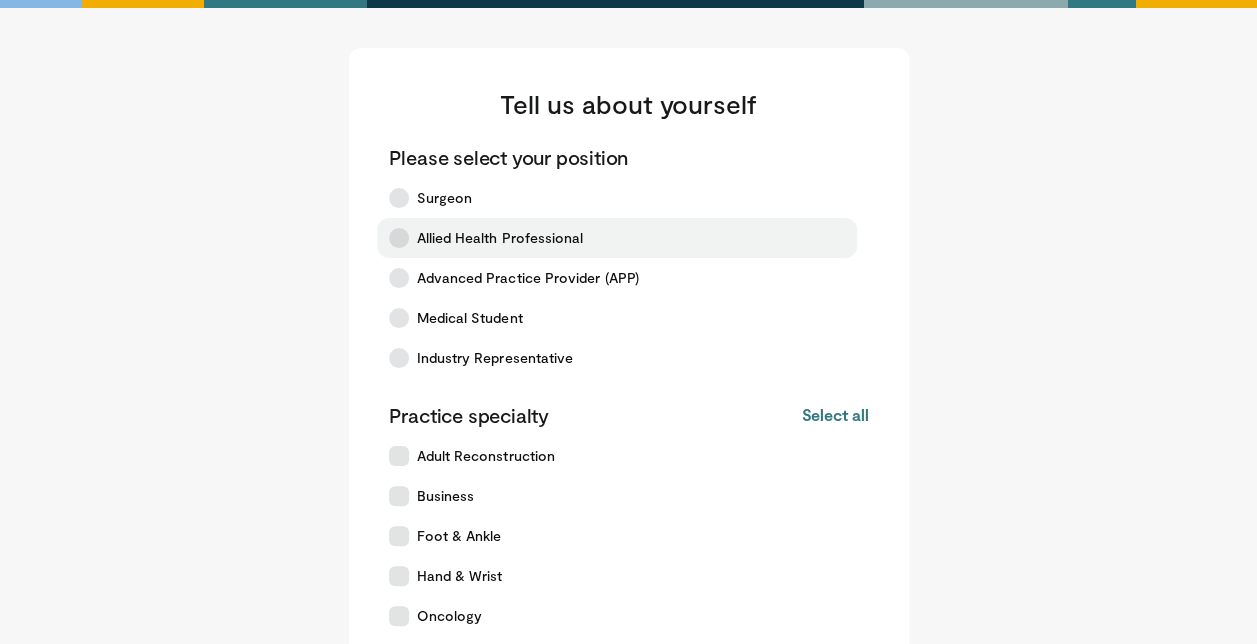 click on "Allied Health Professional" at bounding box center (500, 238) 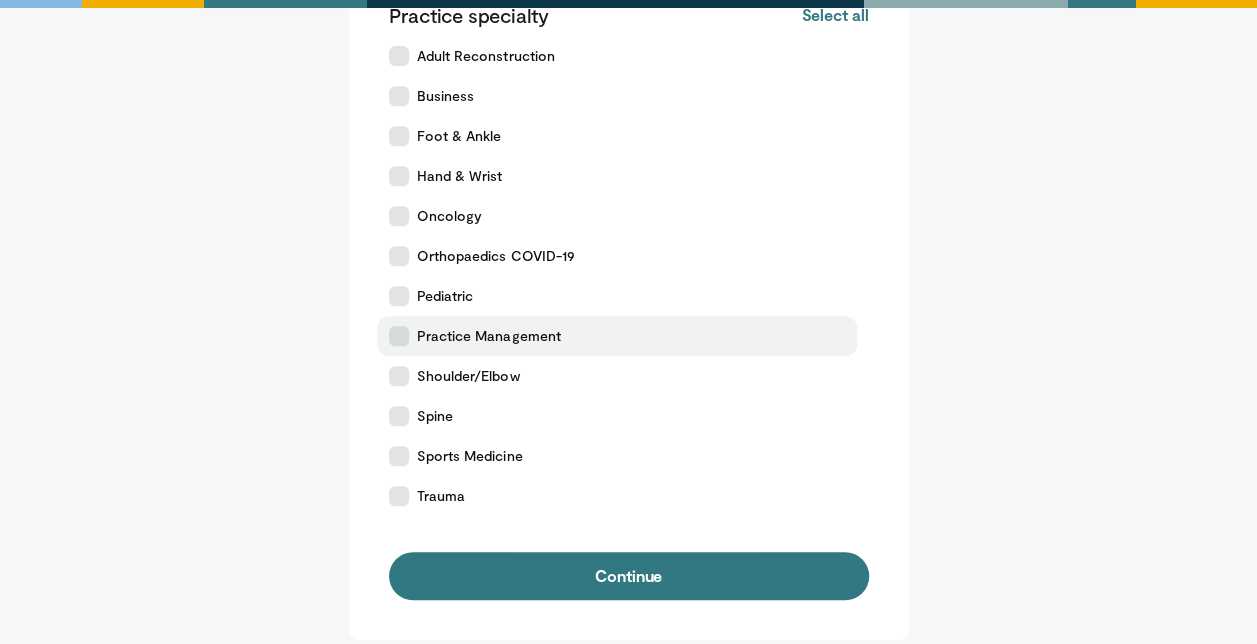 scroll, scrollTop: 300, scrollLeft: 0, axis: vertical 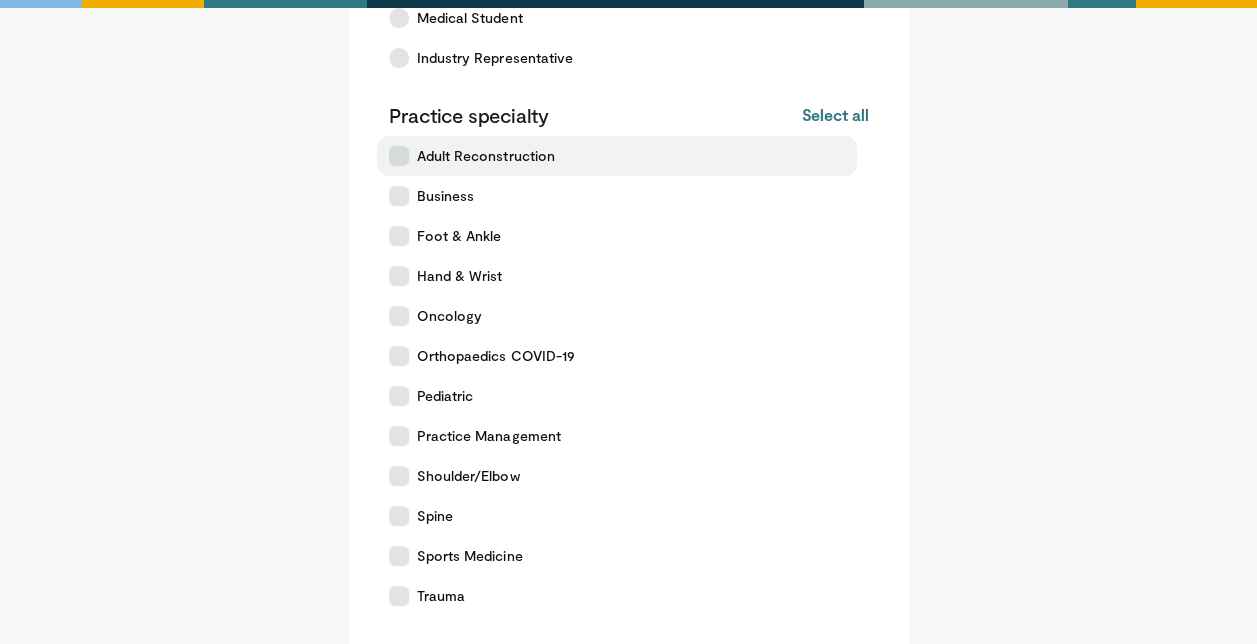 click on "Adult Reconstruction" at bounding box center (486, 156) 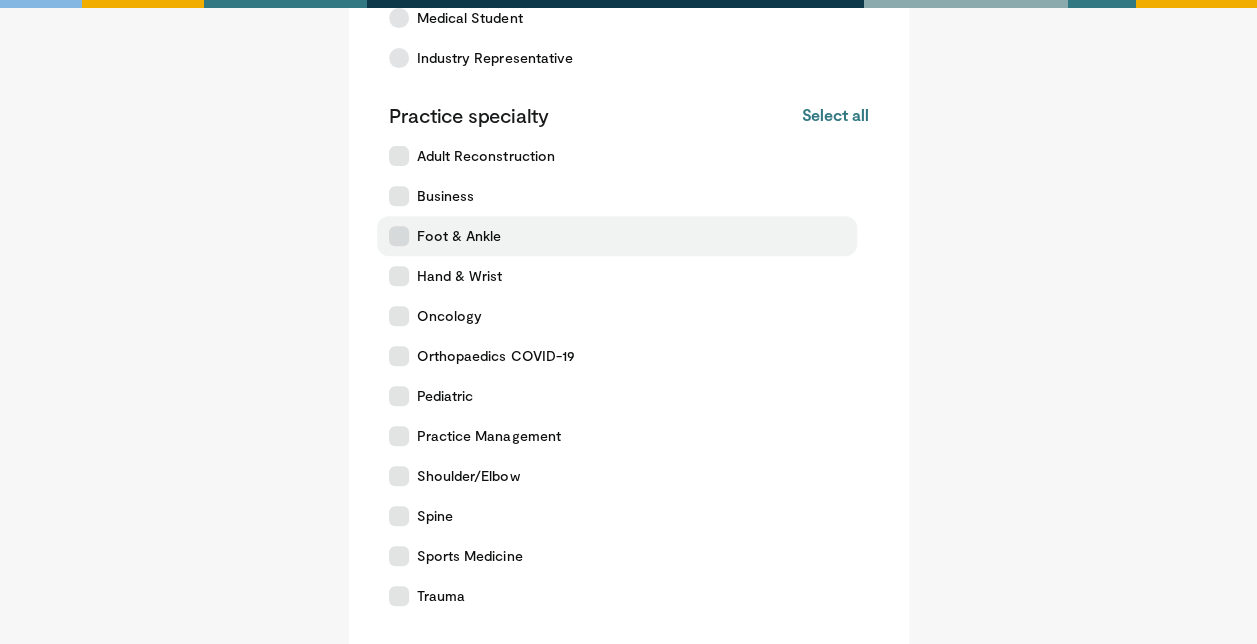 click on "Foot & Ankle" at bounding box center (459, 236) 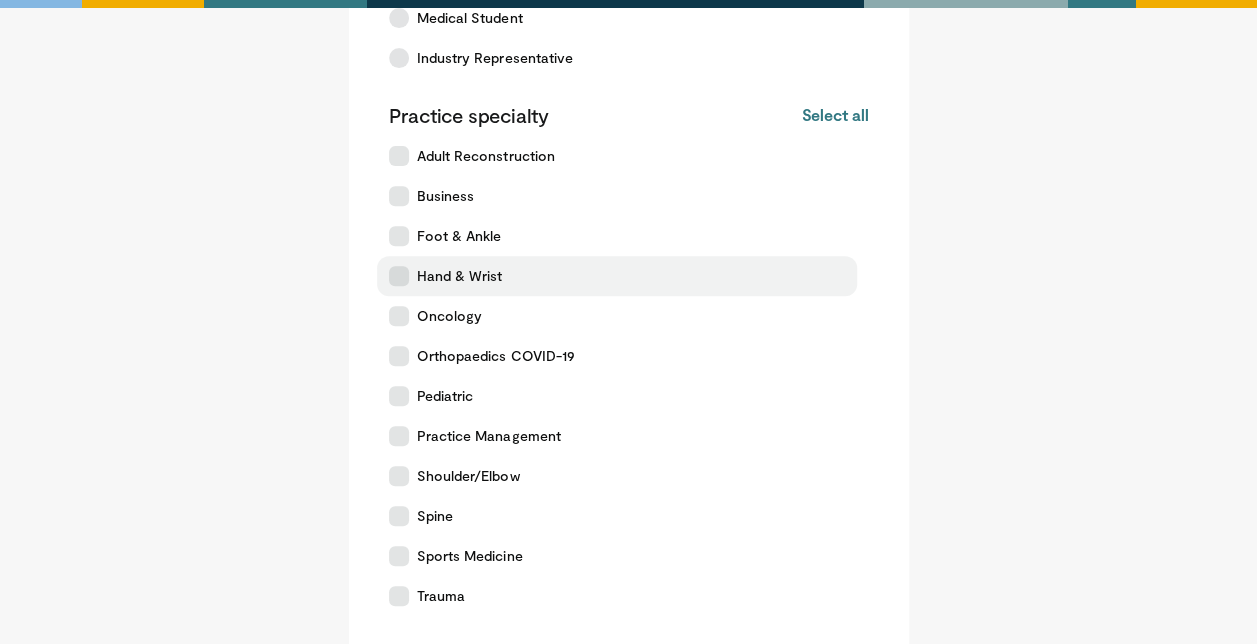 click on "Hand & Wrist" at bounding box center (617, 276) 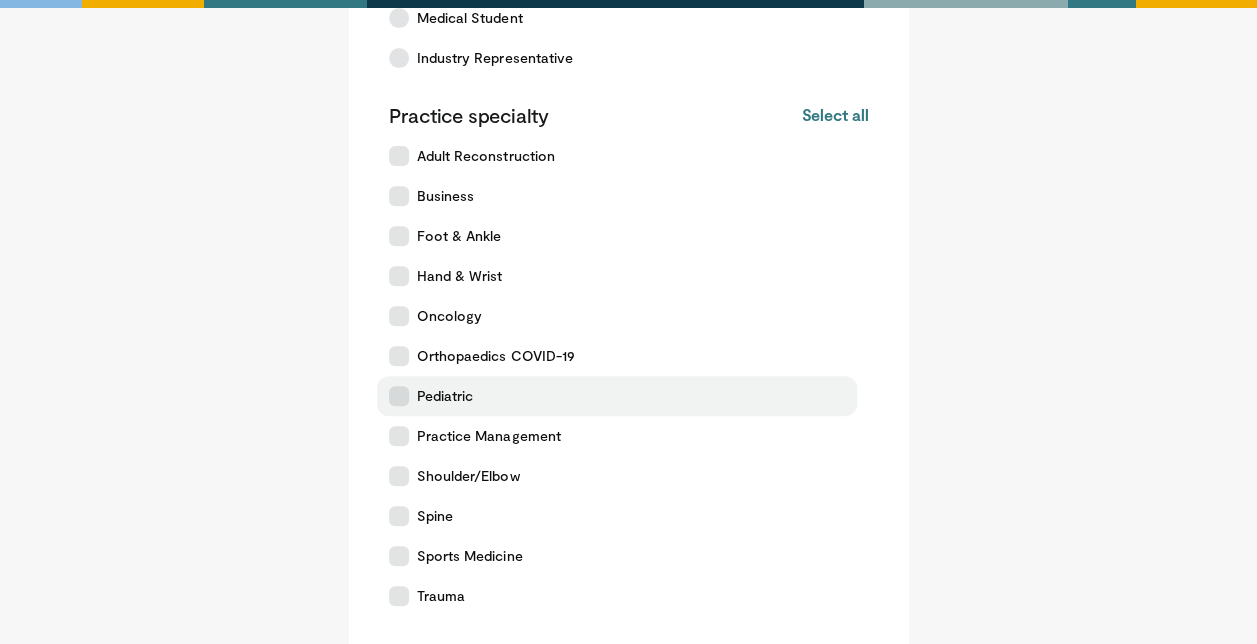 click on "Pediatric" at bounding box center (617, 396) 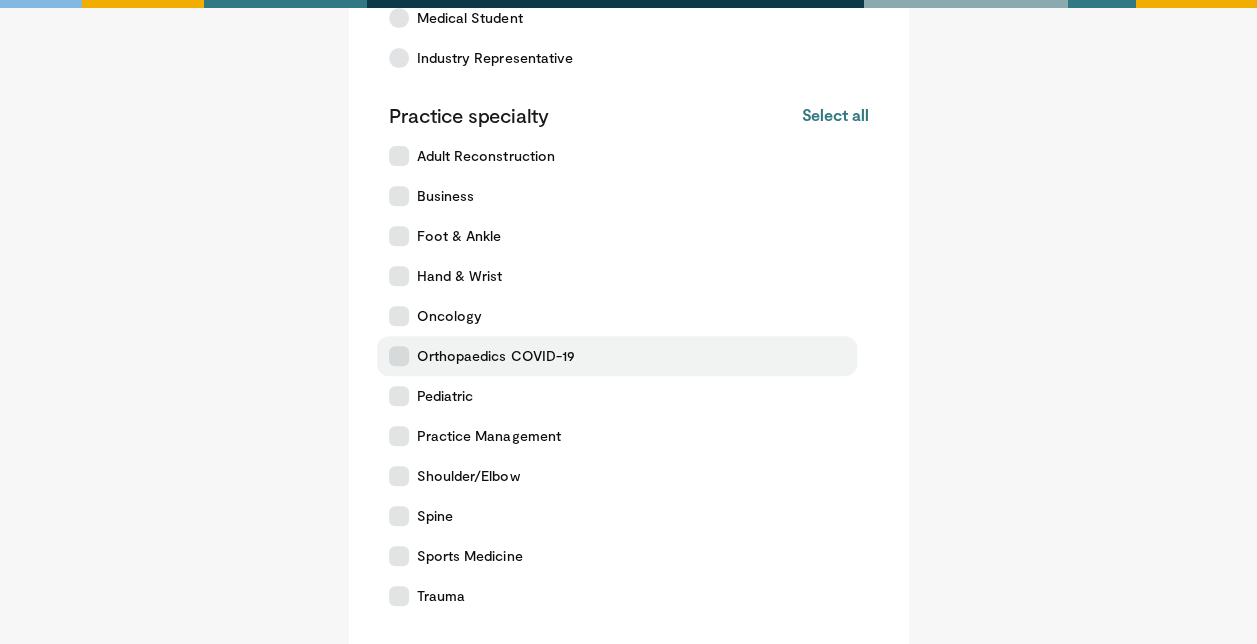 click on "Orthopaedics COVID-19" at bounding box center (496, 356) 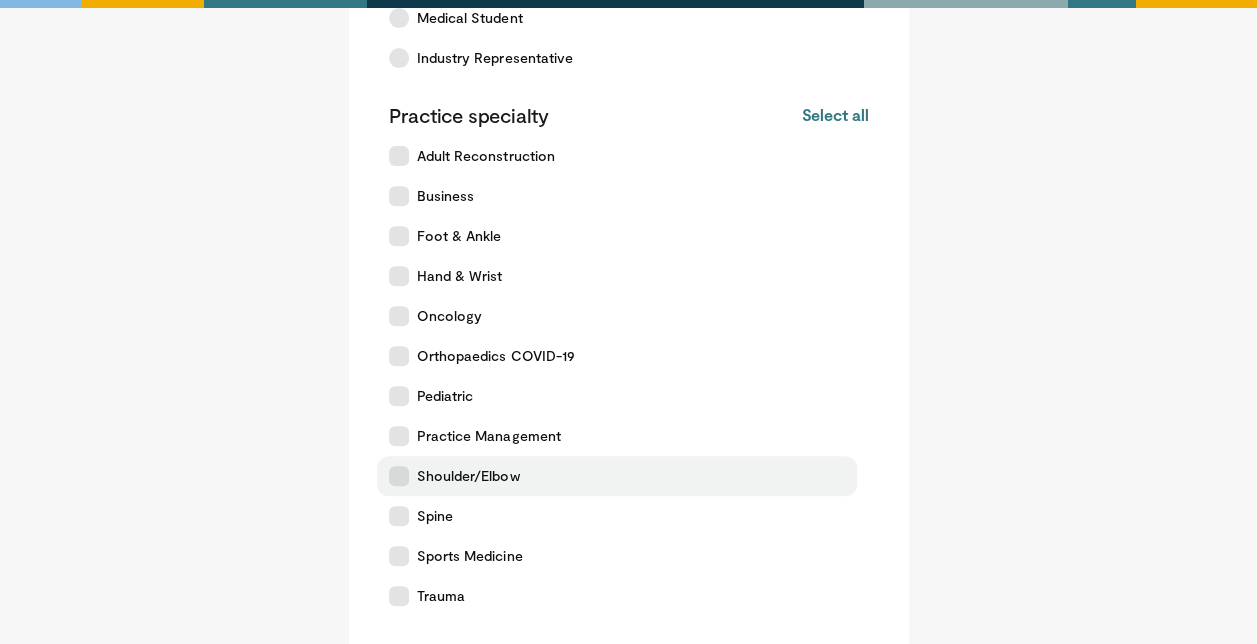 click on "Shoulder/Elbow" at bounding box center (468, 476) 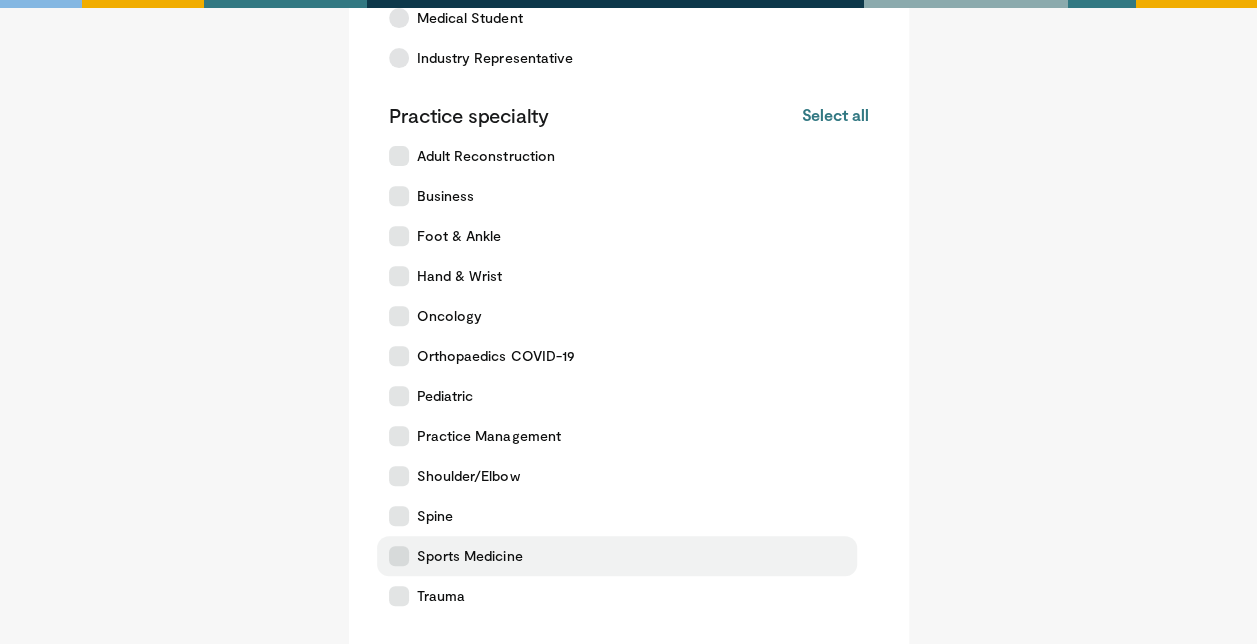 click on "Sports Medicine" at bounding box center [470, 556] 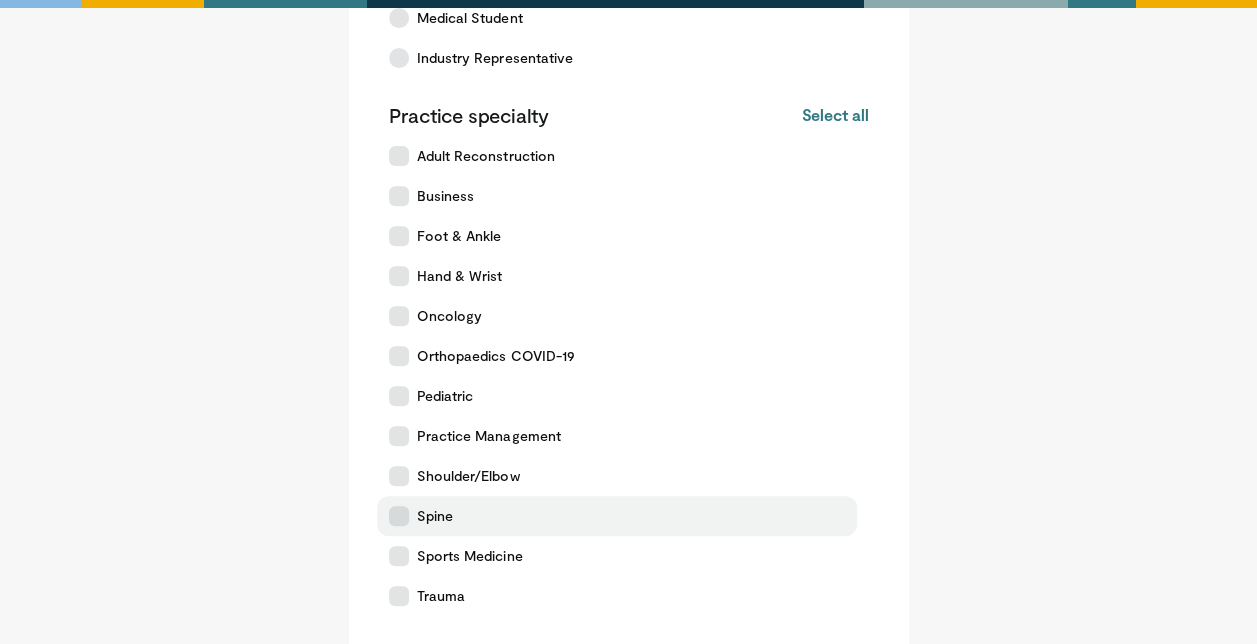 click on "Spine" at bounding box center [617, 516] 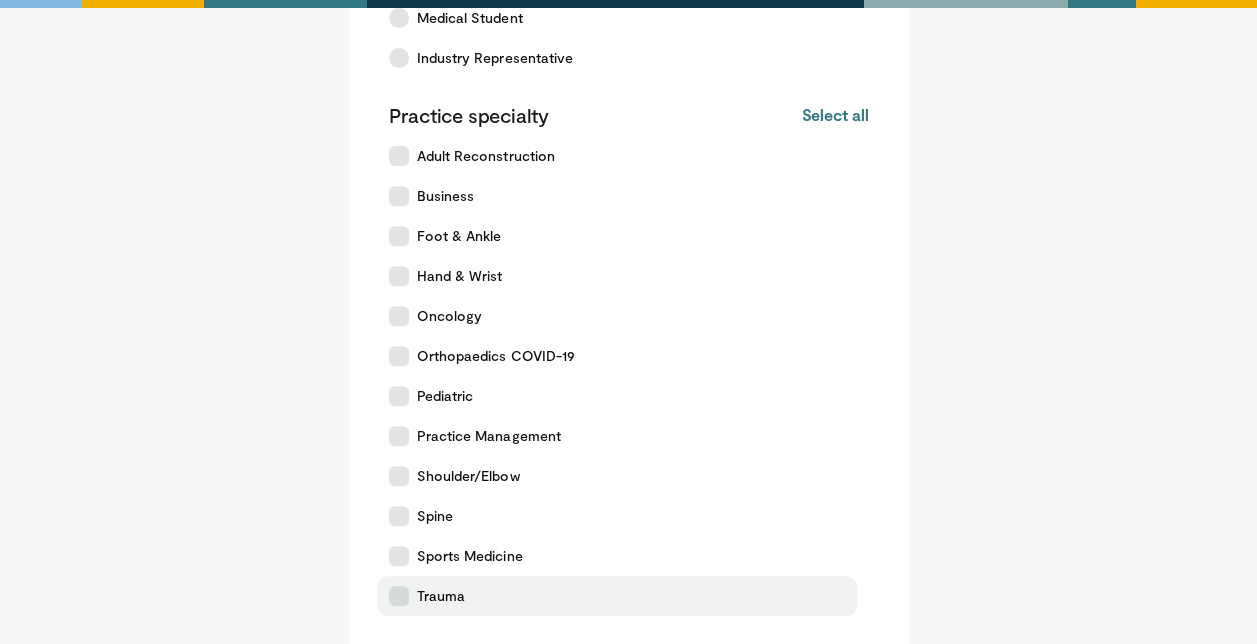 click on "Trauma" at bounding box center [441, 596] 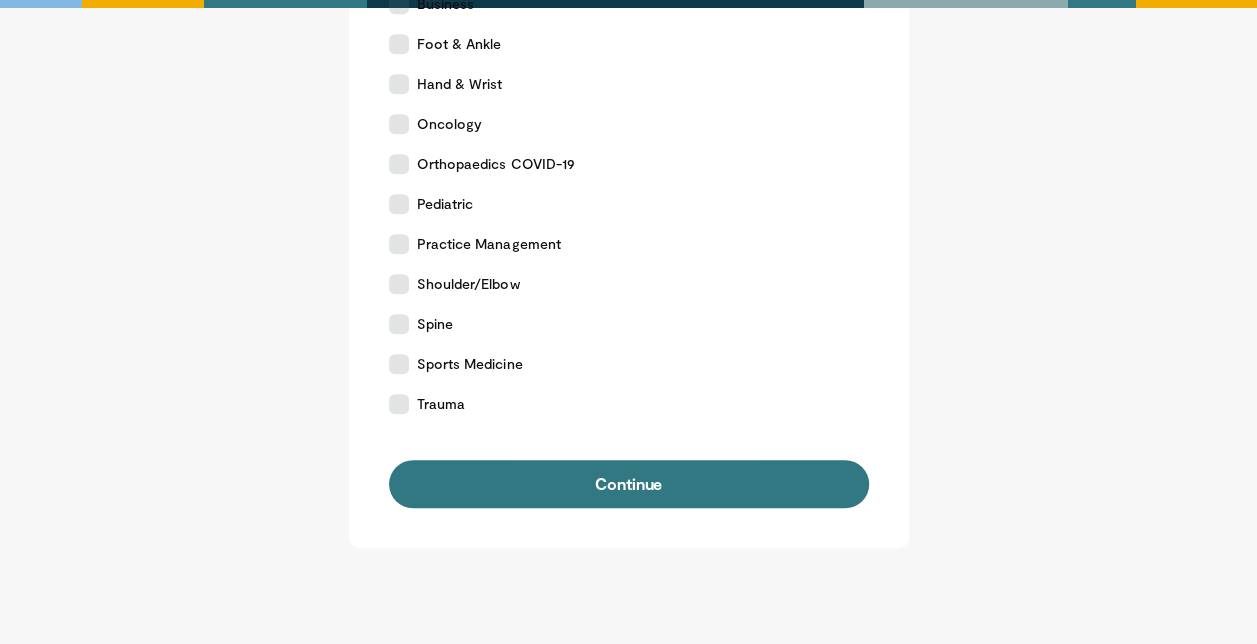 scroll, scrollTop: 500, scrollLeft: 0, axis: vertical 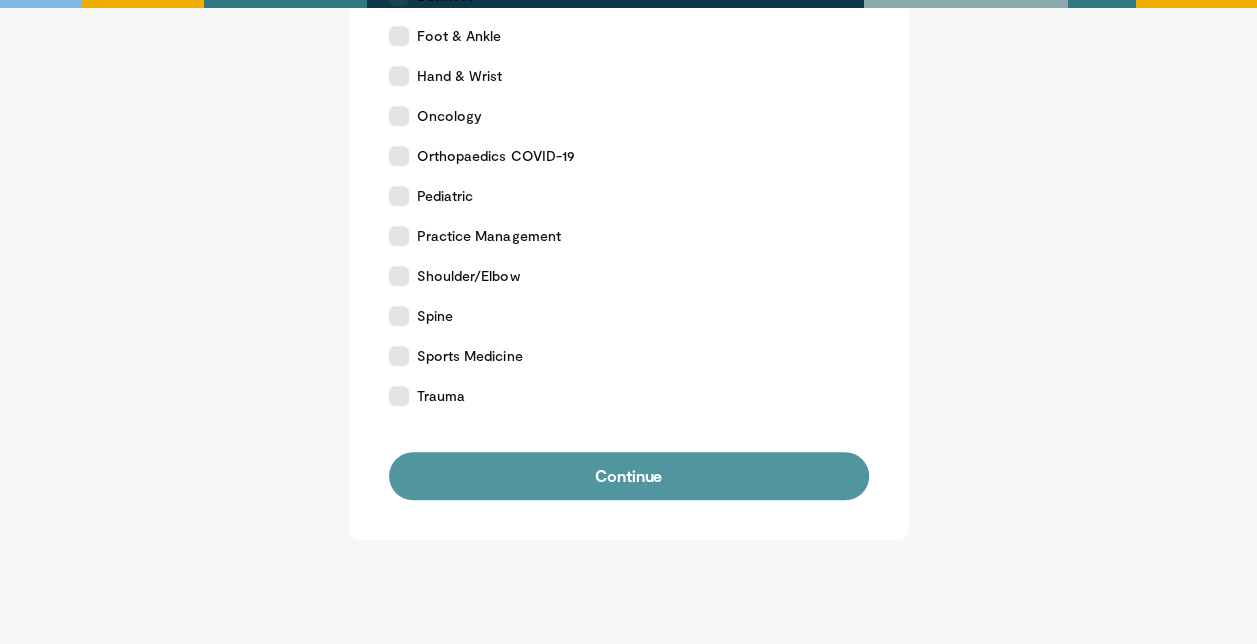 click on "Continue" at bounding box center [629, 476] 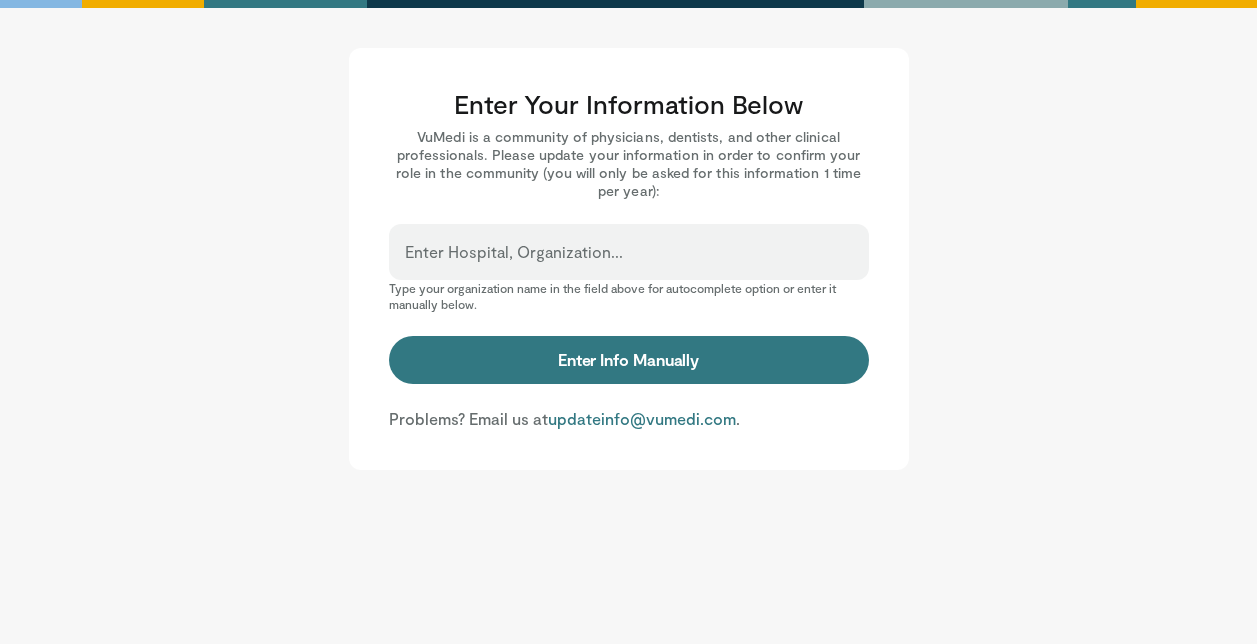 scroll, scrollTop: 0, scrollLeft: 0, axis: both 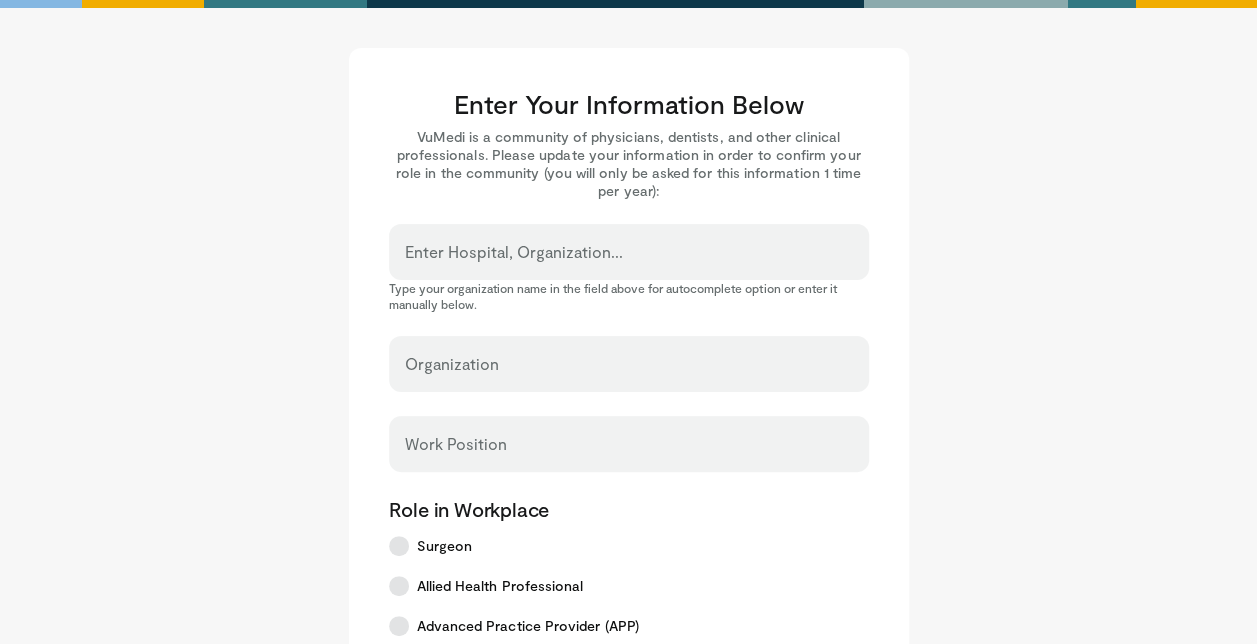click on "Enter Hospital, Organization..." at bounding box center [629, 261] 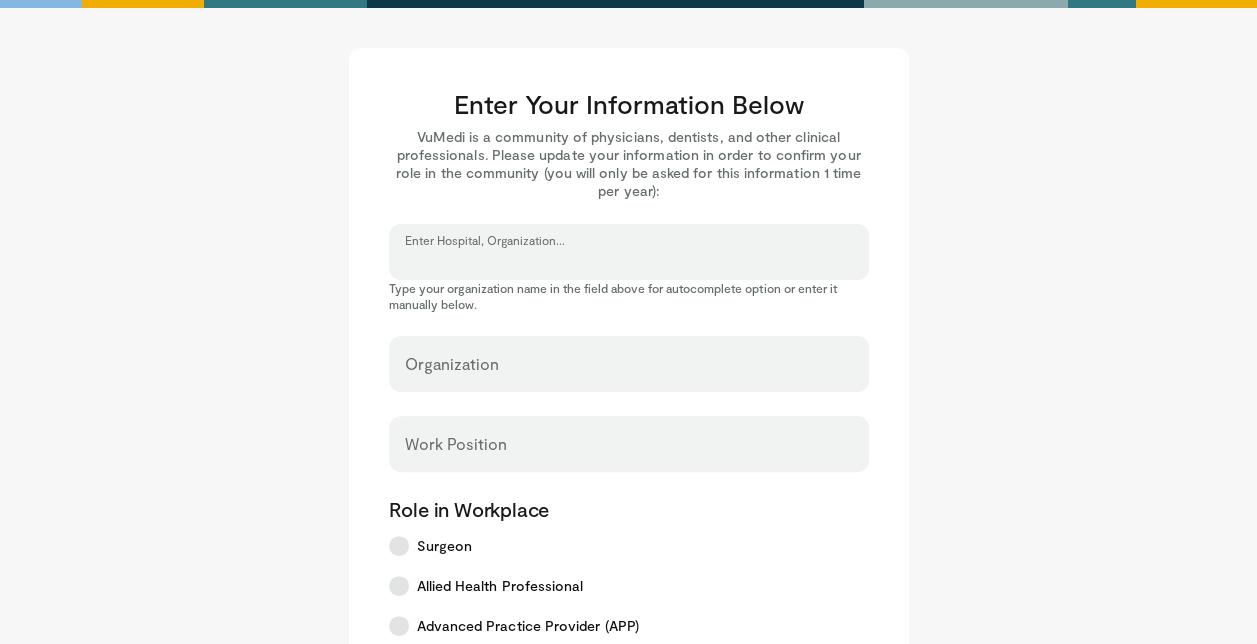 click on "Enter Hospital, Organization..." at bounding box center [629, 261] 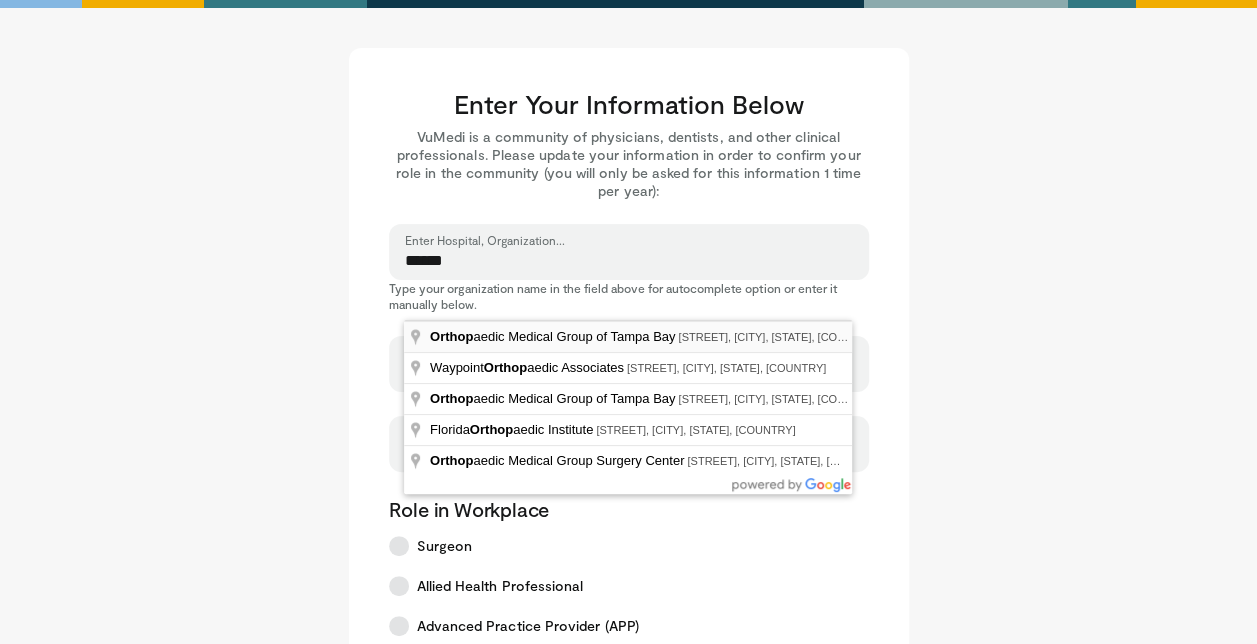 type on "**********" 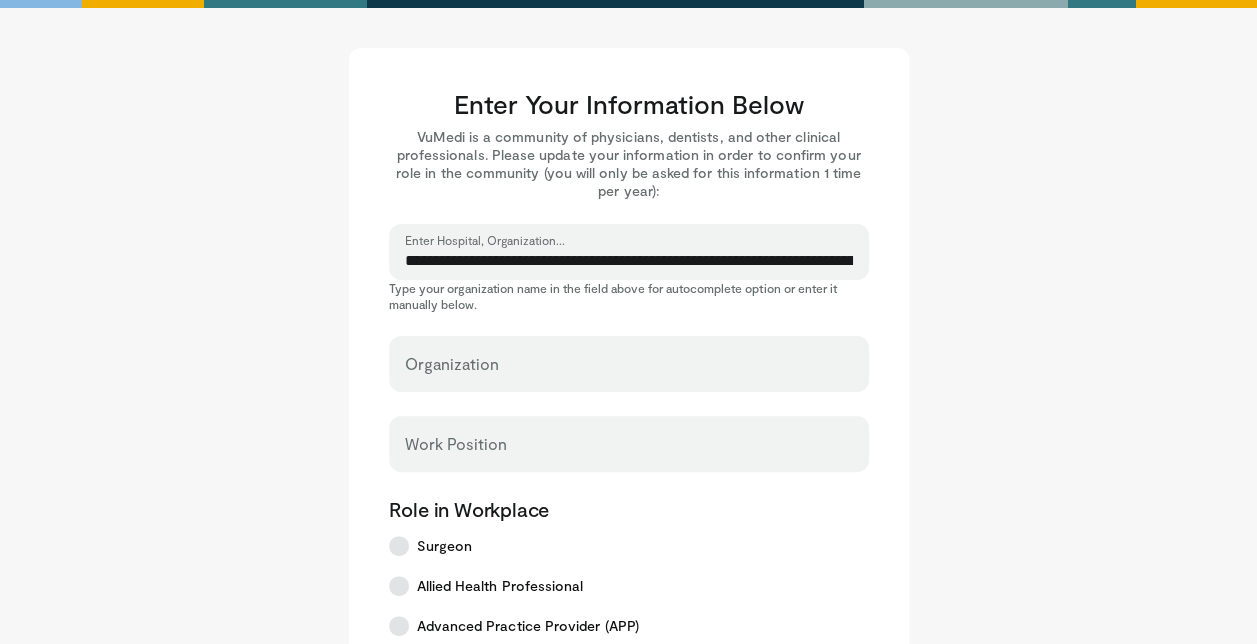 select on "**" 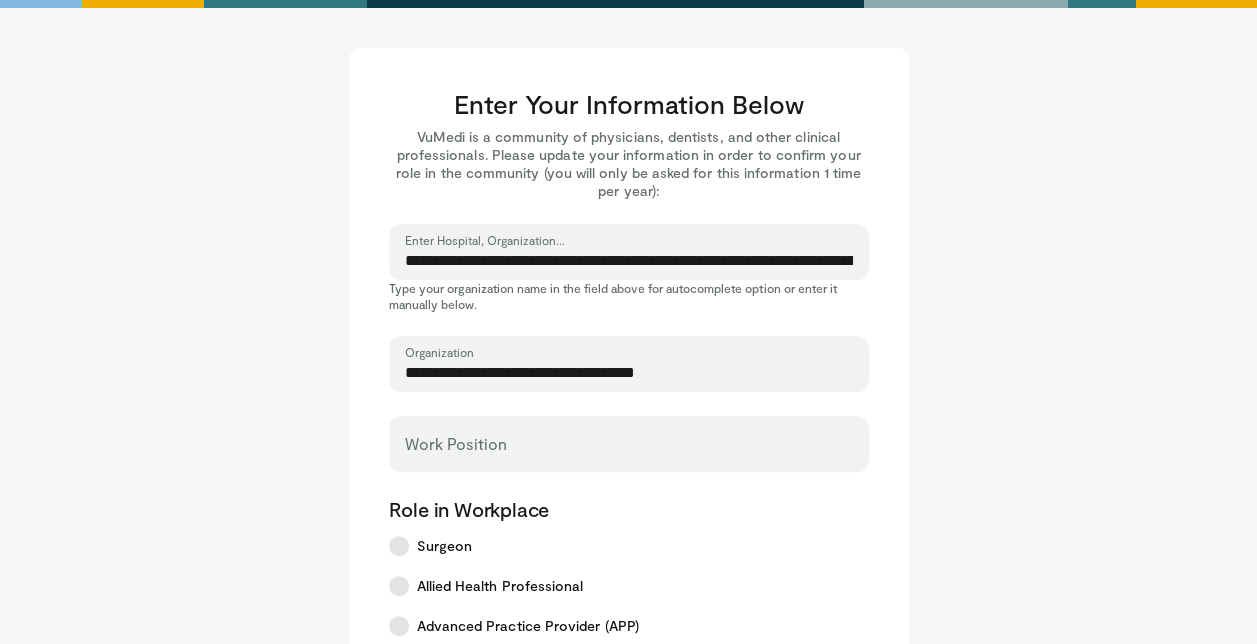 click on "Work Position" at bounding box center [629, 444] 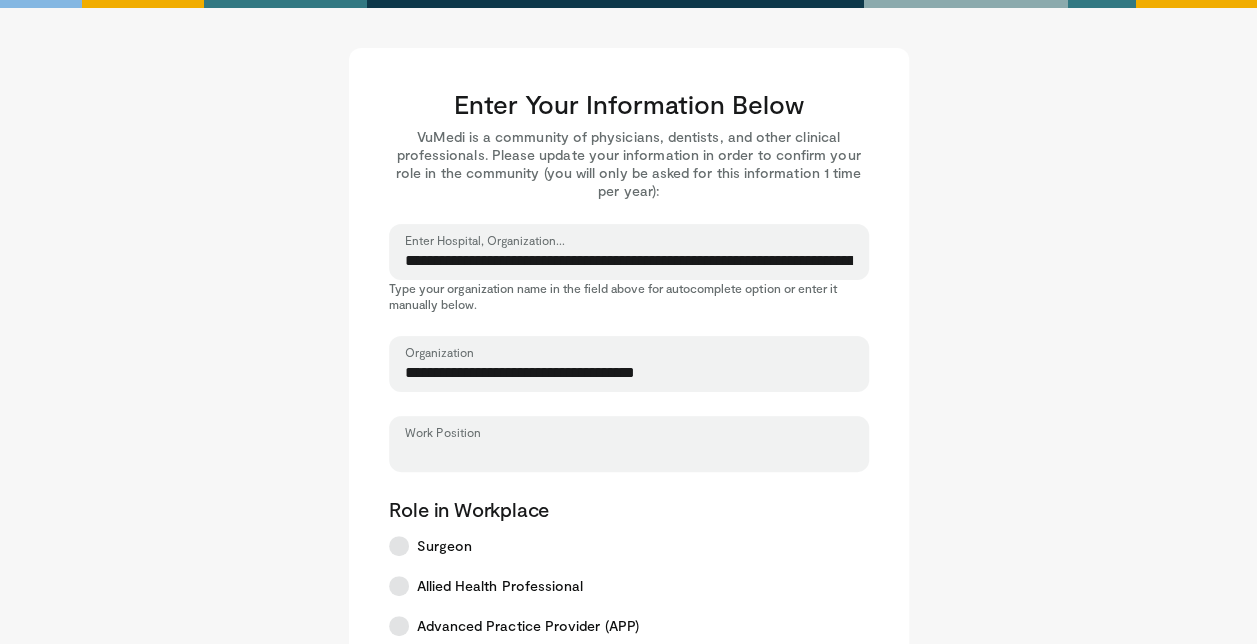 click on "Work Position" at bounding box center [629, 453] 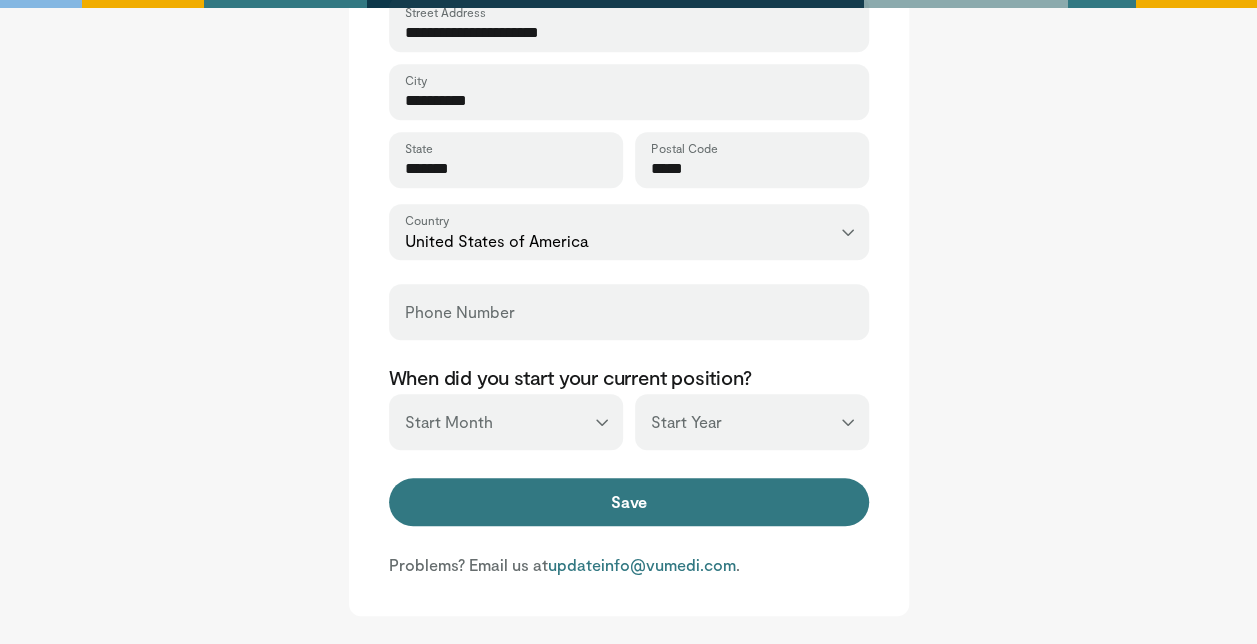 scroll, scrollTop: 800, scrollLeft: 0, axis: vertical 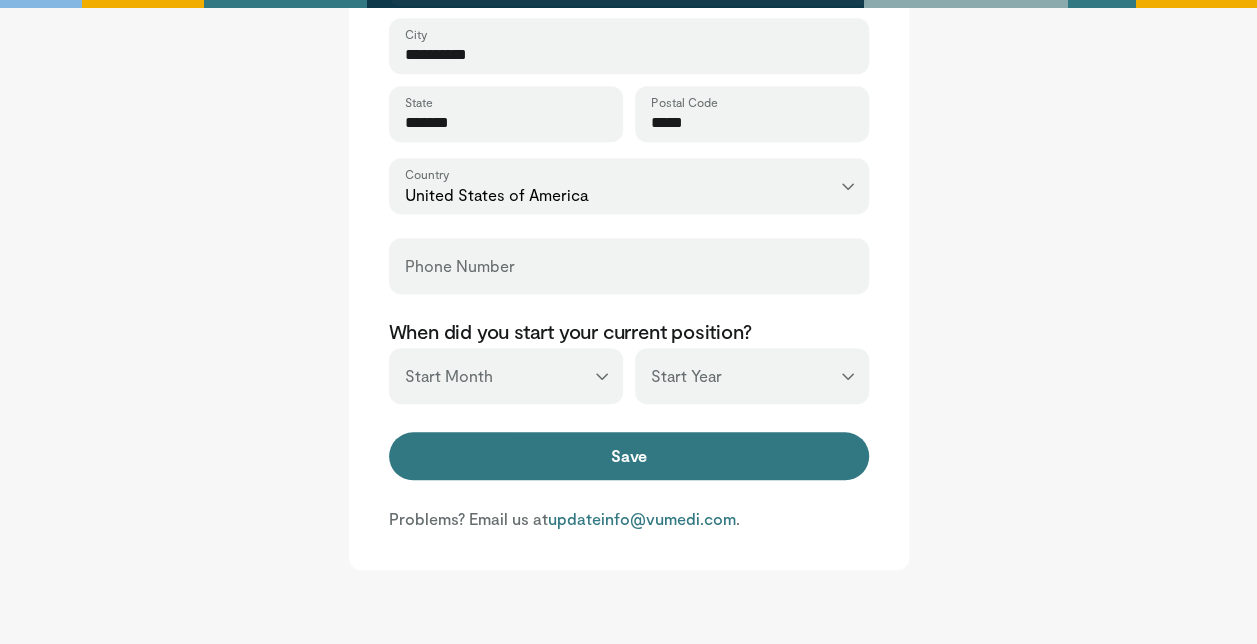 type on "**********" 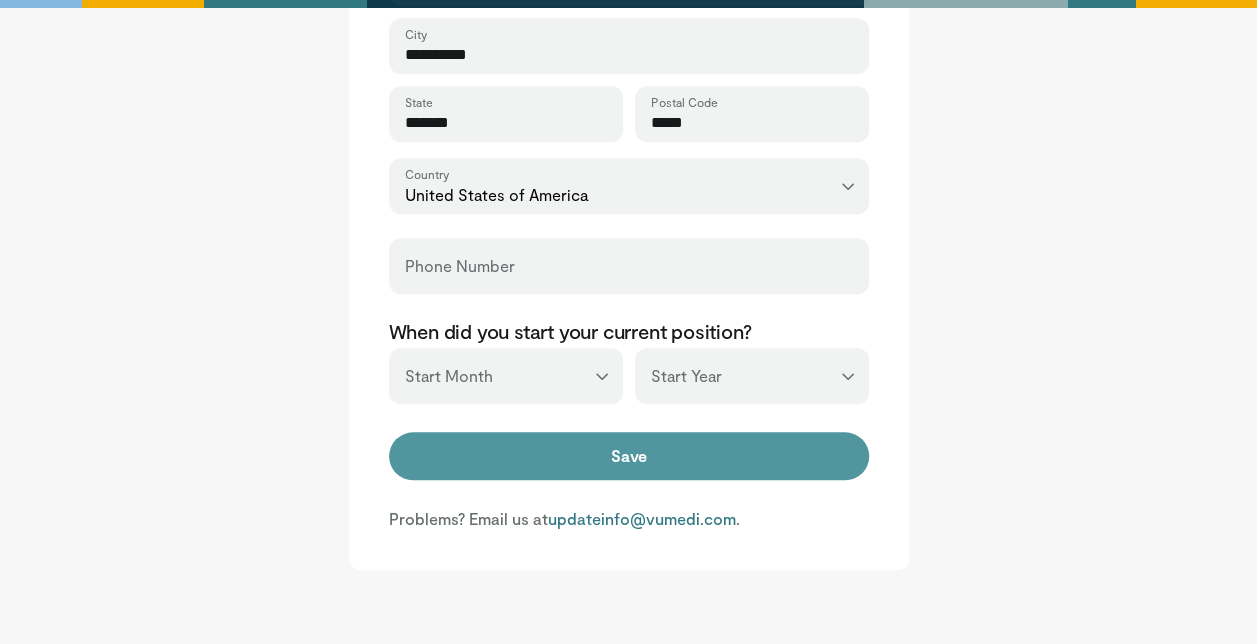 click on "Save" at bounding box center [629, 456] 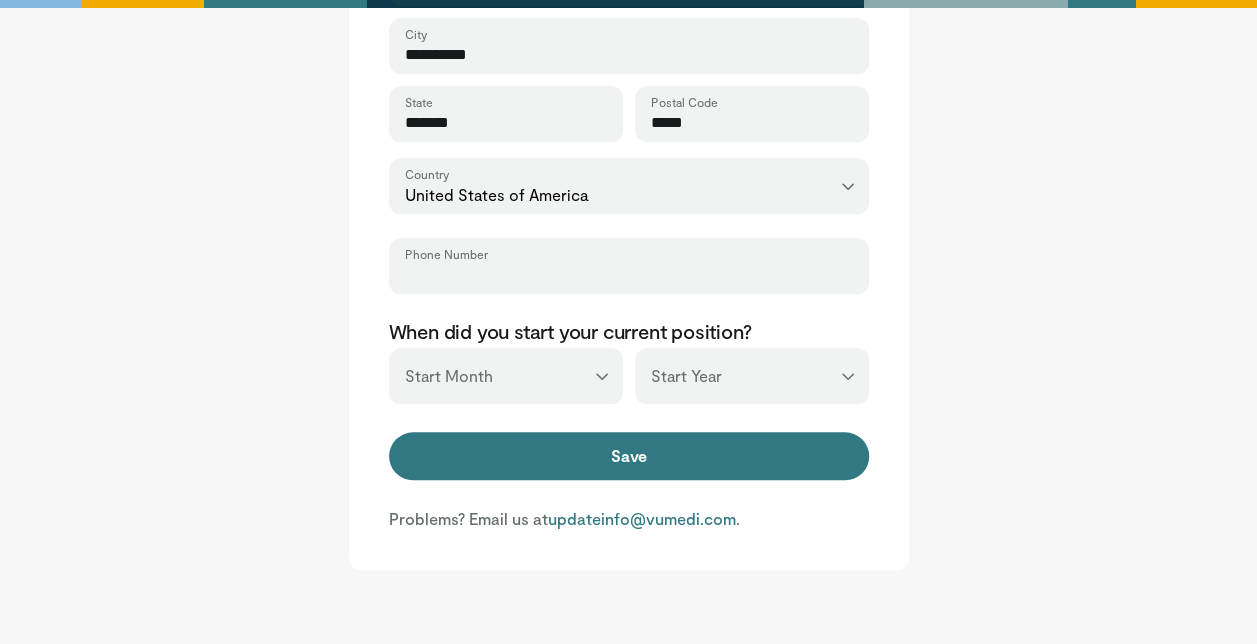 click on "Phone Number" at bounding box center (629, 275) 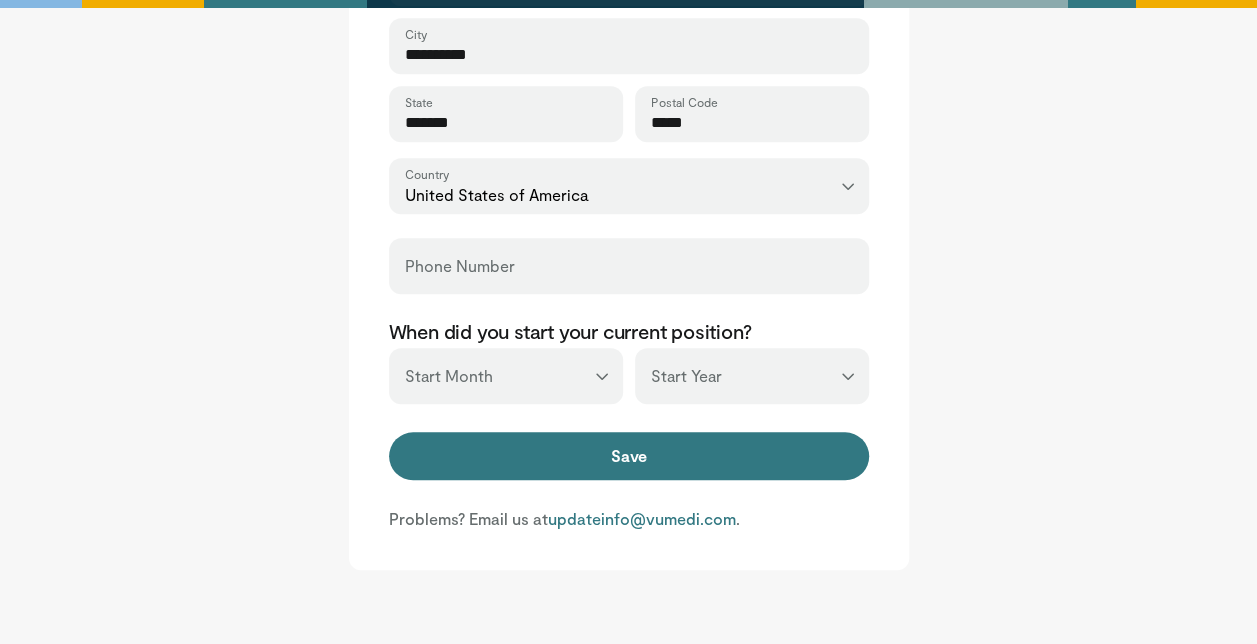 click on "**********" at bounding box center (629, -91) 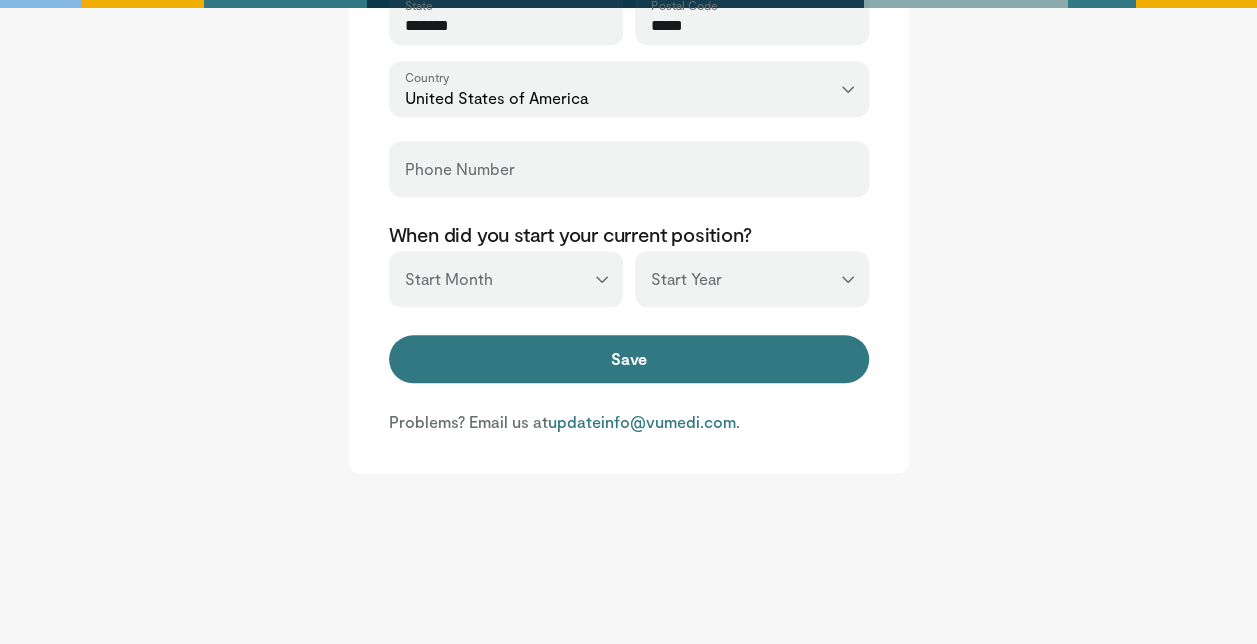 scroll, scrollTop: 900, scrollLeft: 0, axis: vertical 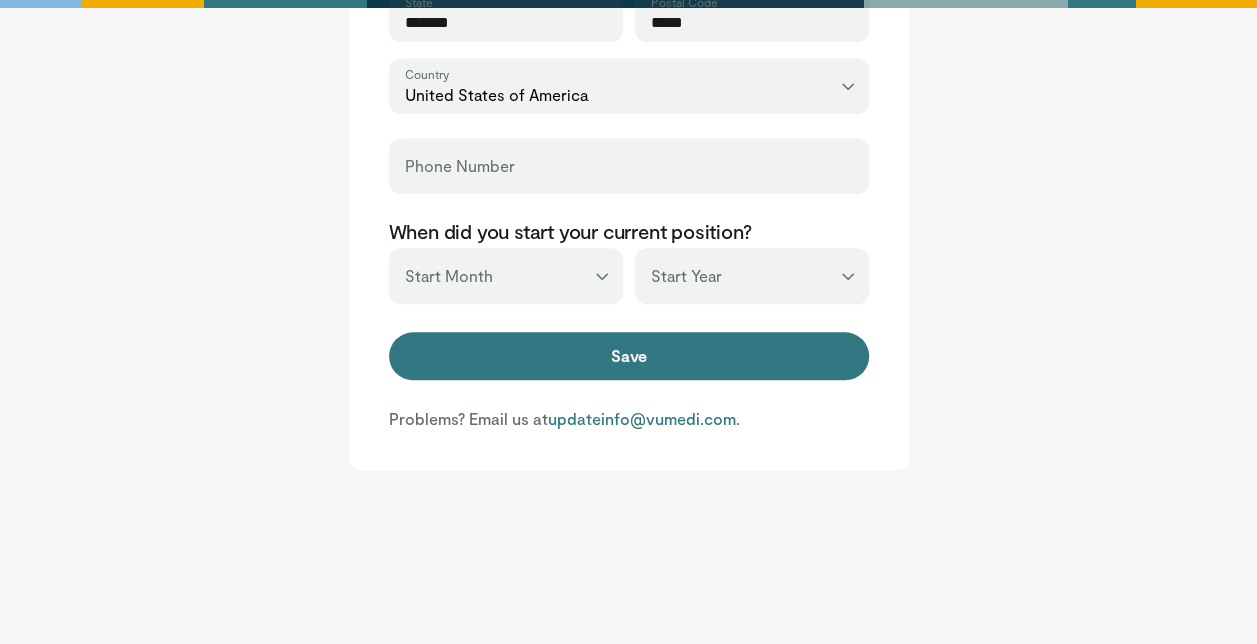 click on "Phone Number" at bounding box center (629, 166) 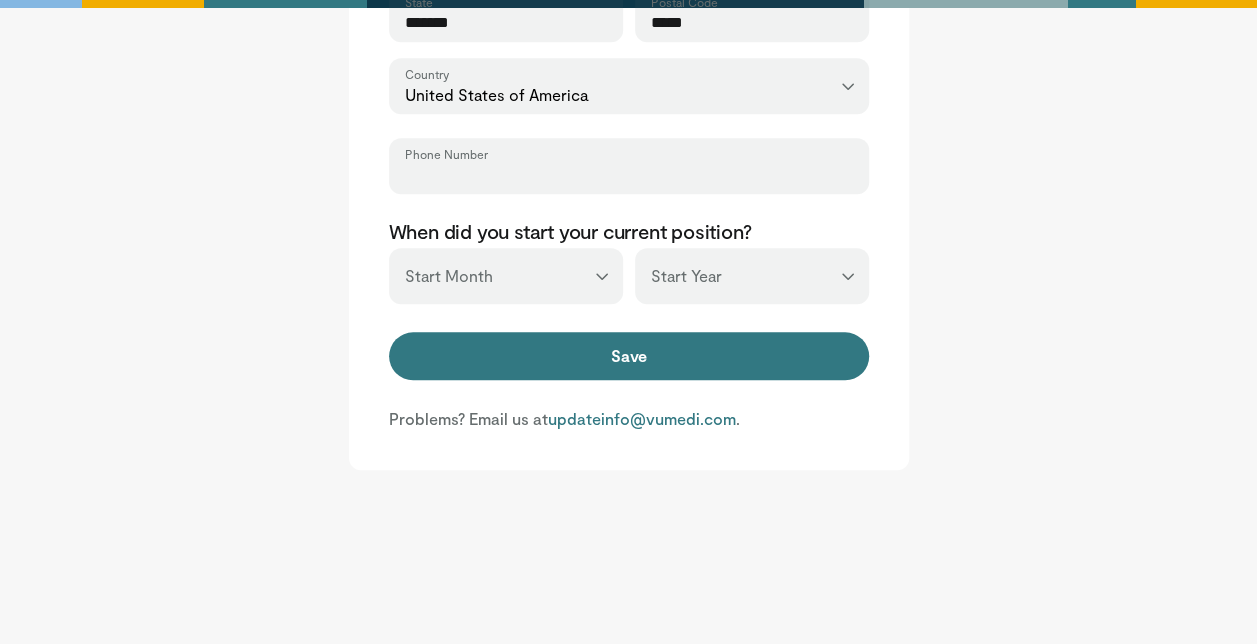 click on "Phone Number" at bounding box center [629, 175] 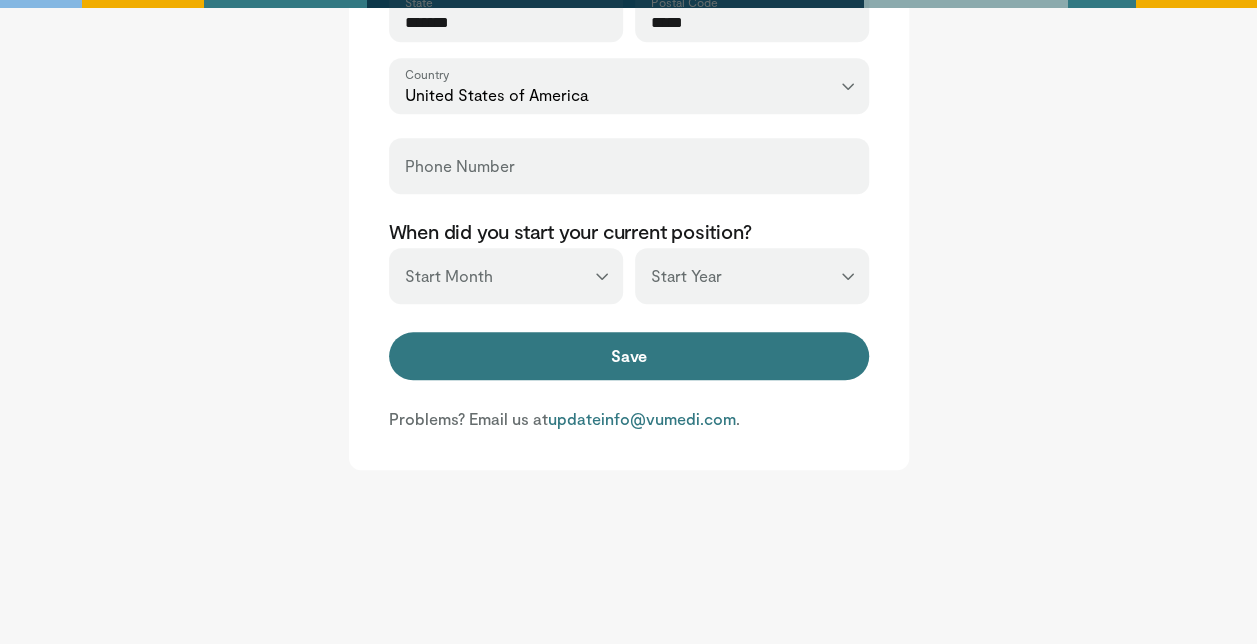 click on "**********" at bounding box center [629, -191] 